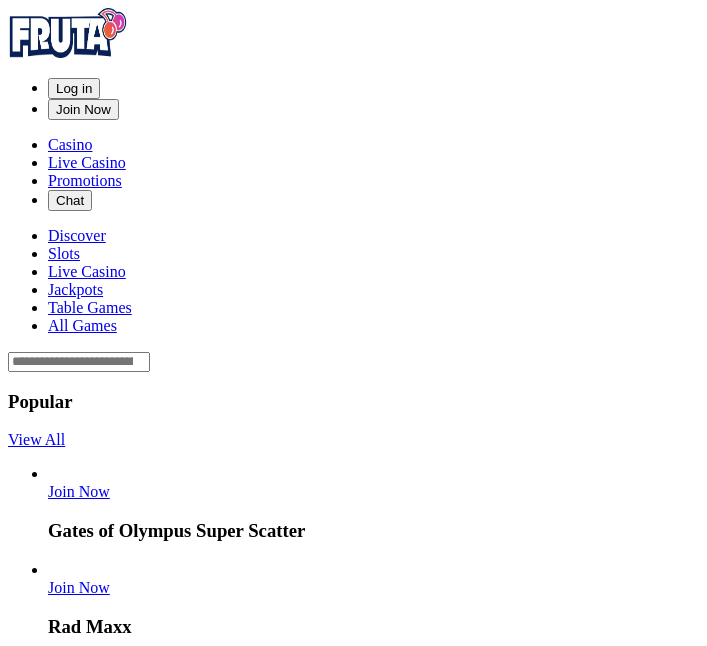 scroll, scrollTop: 0, scrollLeft: 0, axis: both 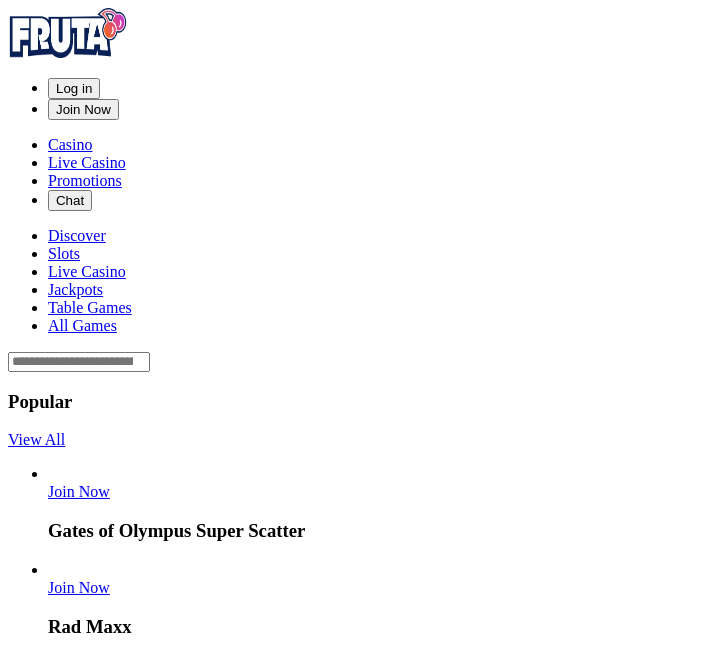 click on "Log in" at bounding box center [74, 88] 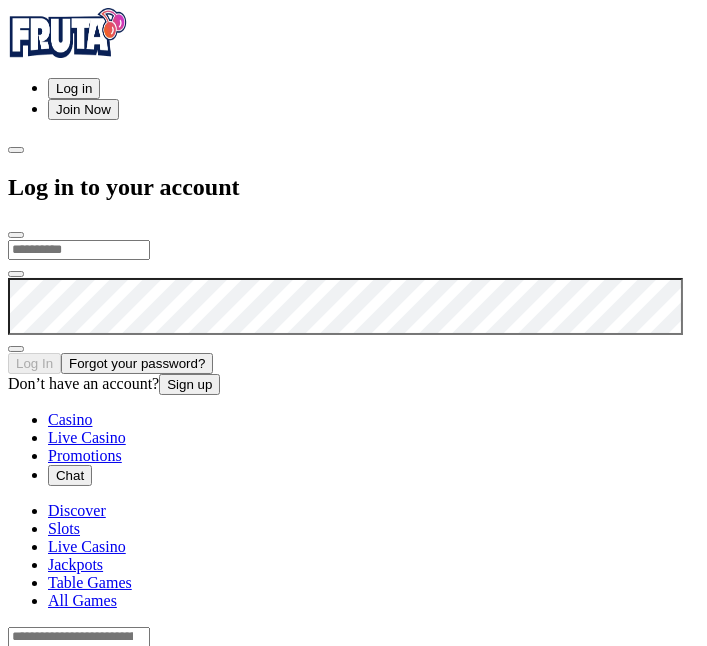 click at bounding box center [79, 250] 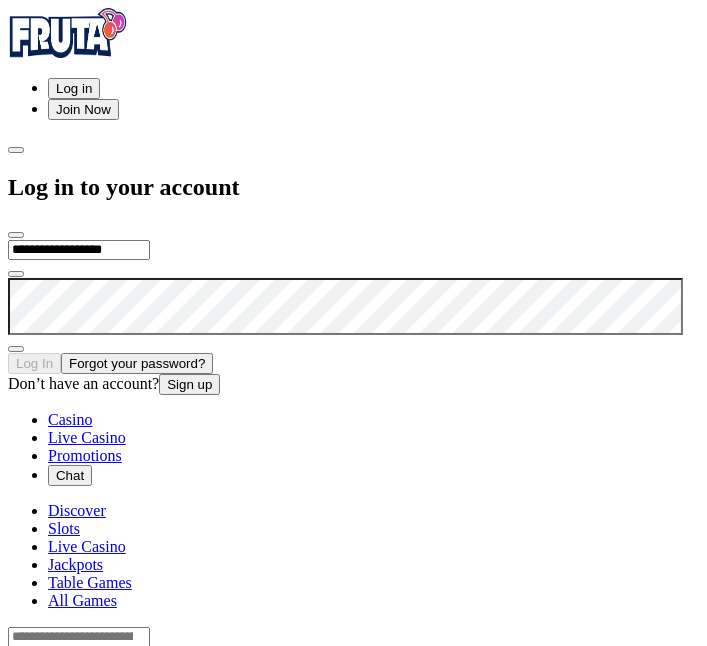 click on "Log In" at bounding box center (34, 363) 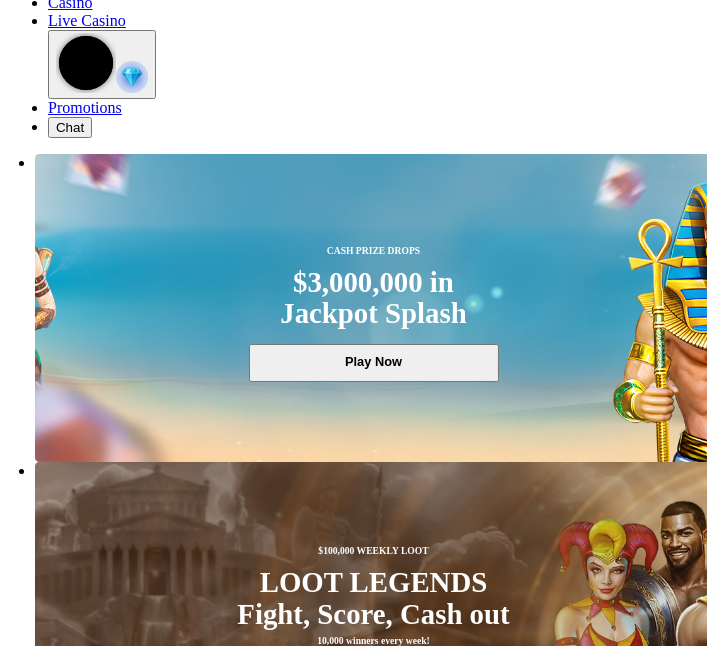 scroll, scrollTop: 110, scrollLeft: 0, axis: vertical 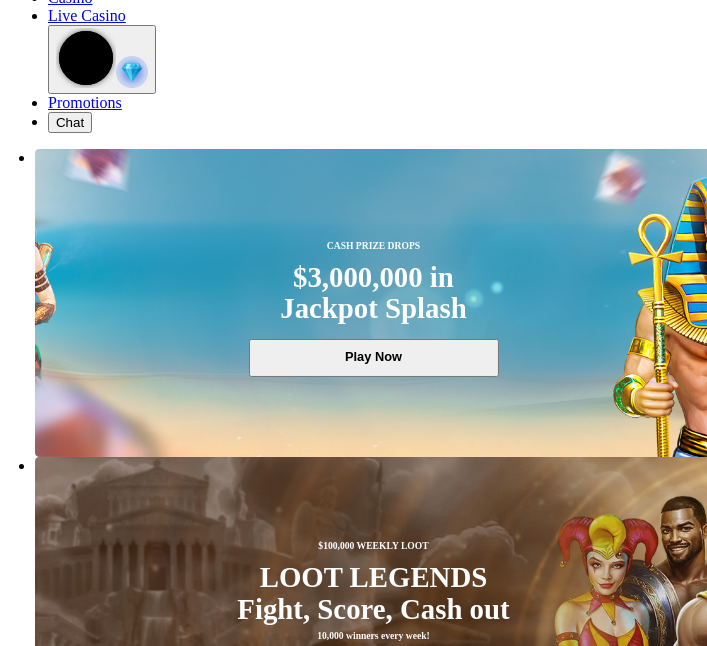 click on "Play Now" at bounding box center [-604, 2481] 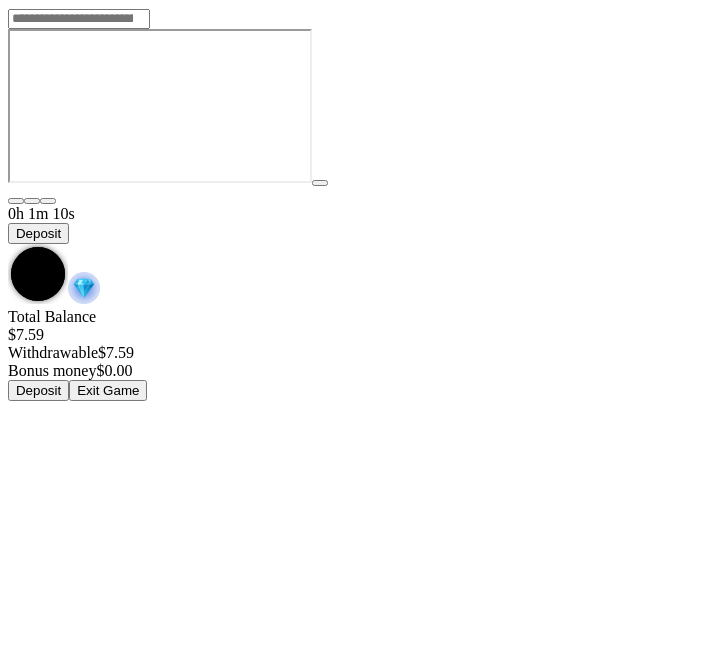 click at bounding box center (8, 244) 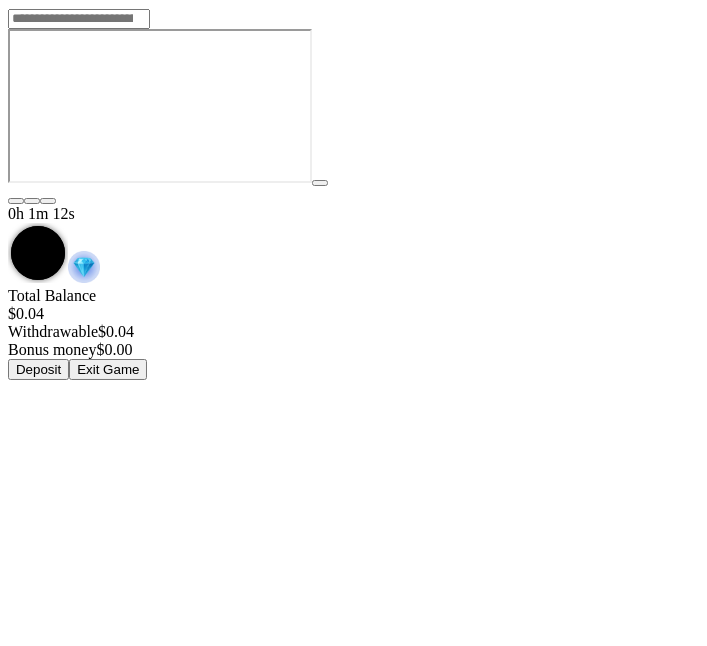 click on "Exit Game" at bounding box center [108, 369] 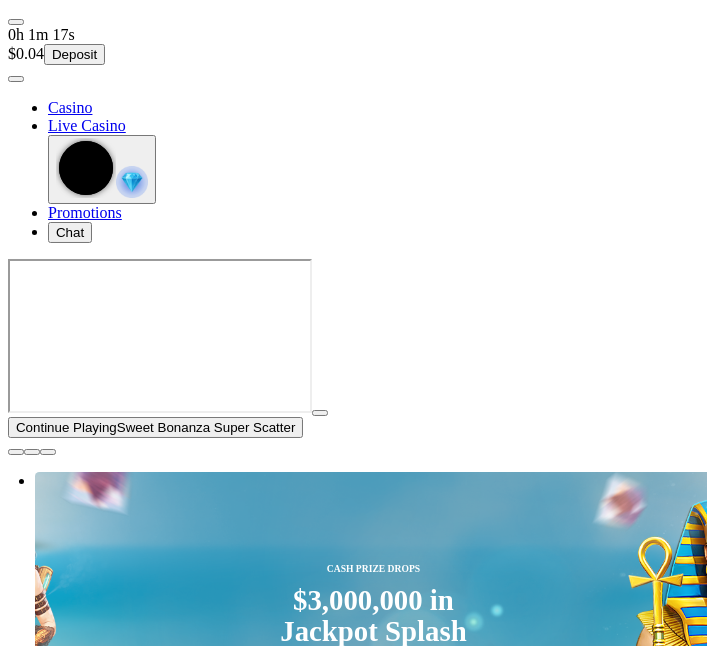 click at bounding box center (16, 79) 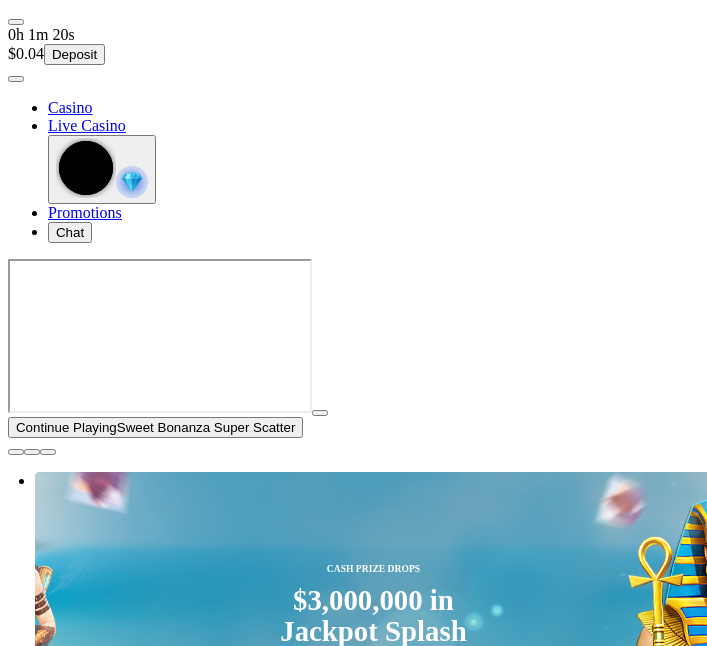 click on "Bonuses" at bounding box center (82, 12285) 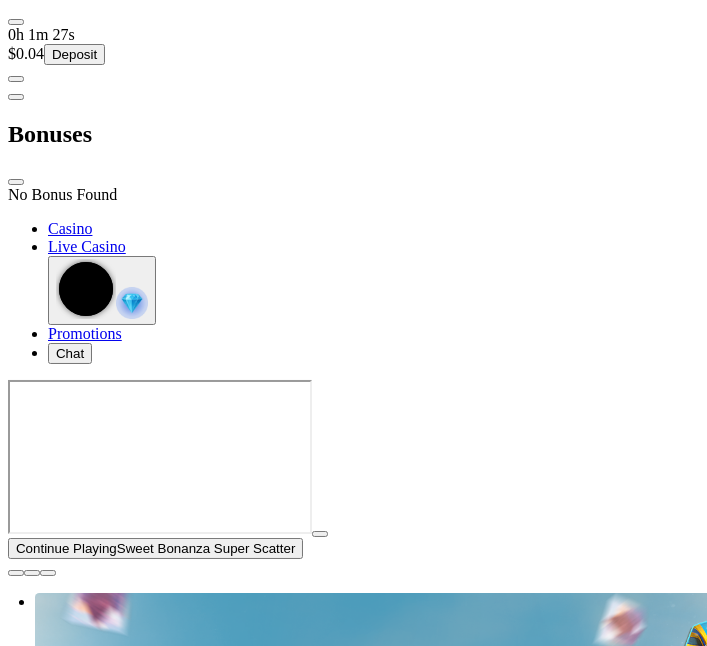 click at bounding box center [16, 182] 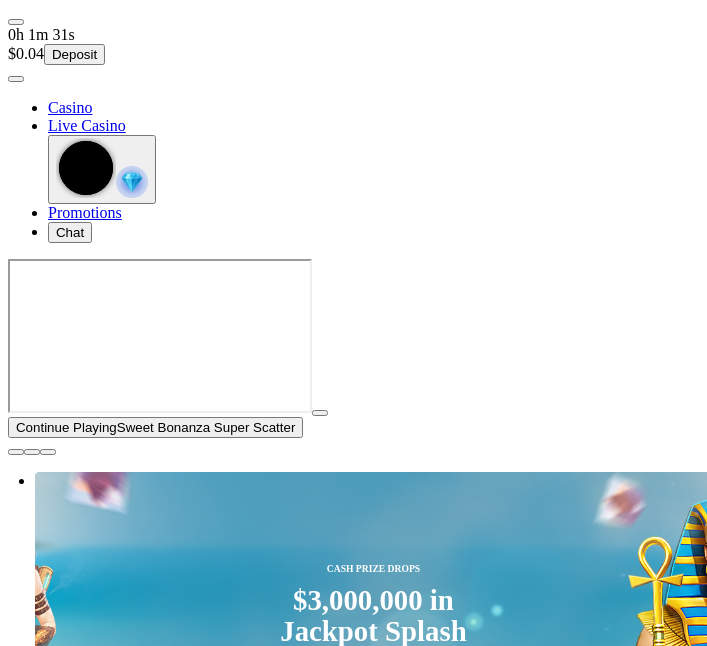 click at bounding box center [16, 79] 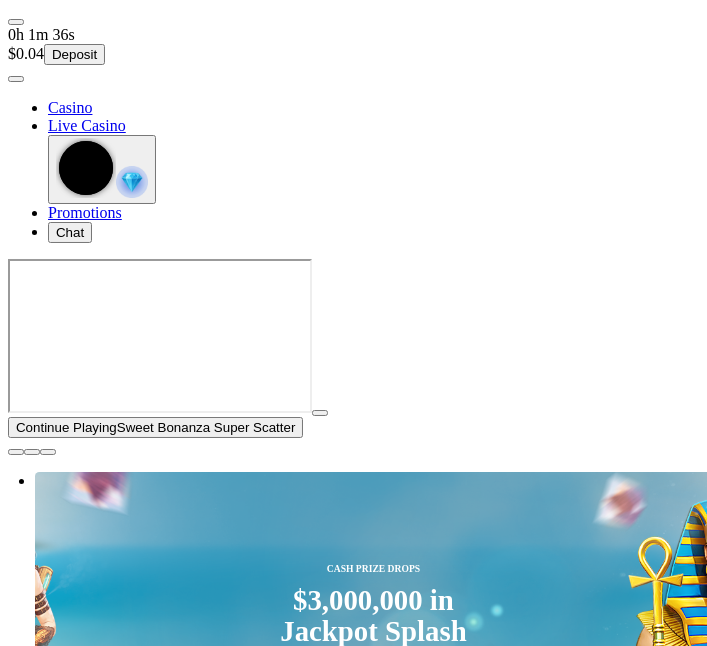 scroll, scrollTop: 0, scrollLeft: 0, axis: both 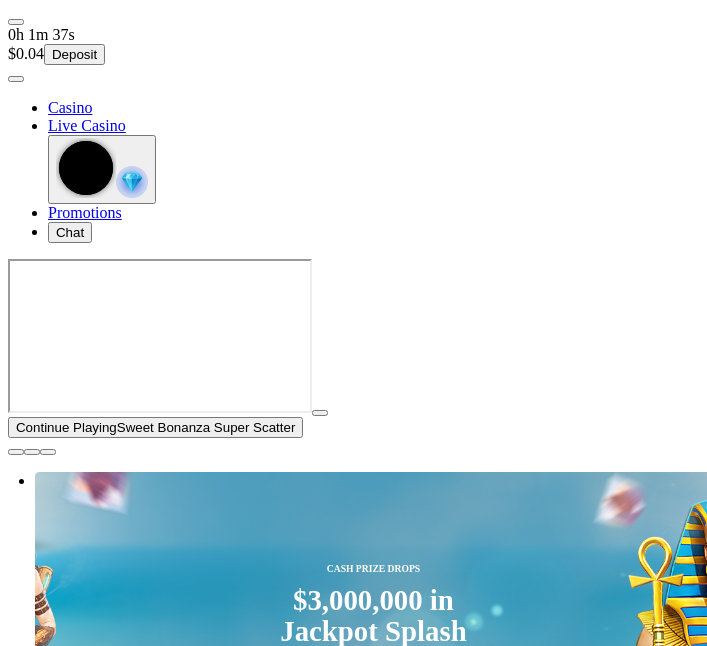click on "Level   57 [FIRST] [LAST]" at bounding box center (353, 12194) 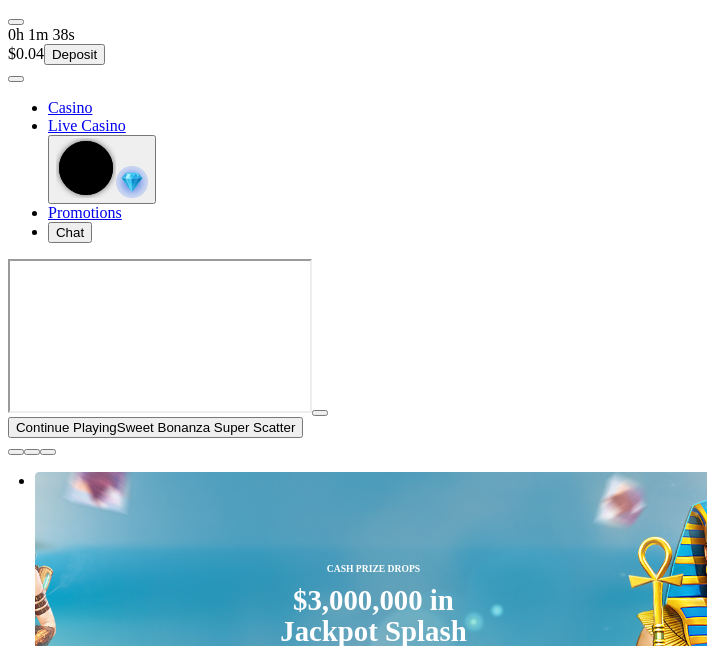 click on "Level   57" at bounding box center [36, 12228] 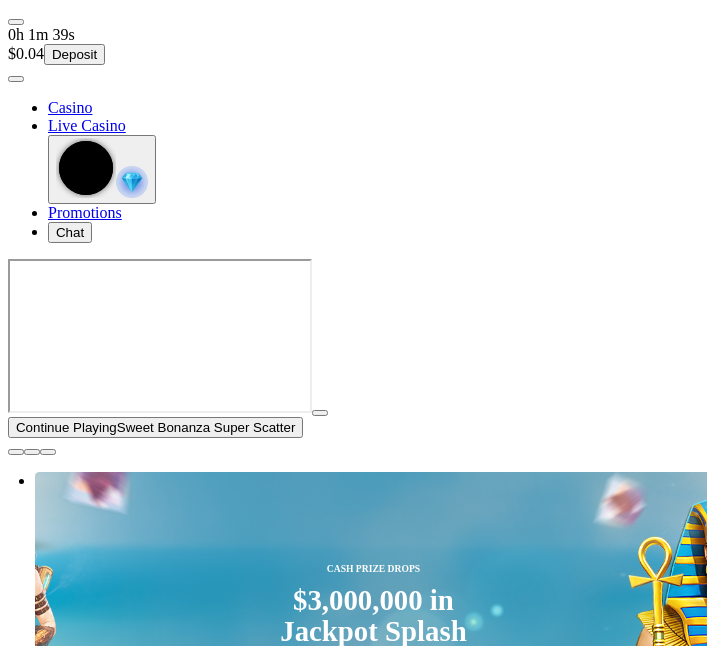 click at bounding box center [92, 12198] 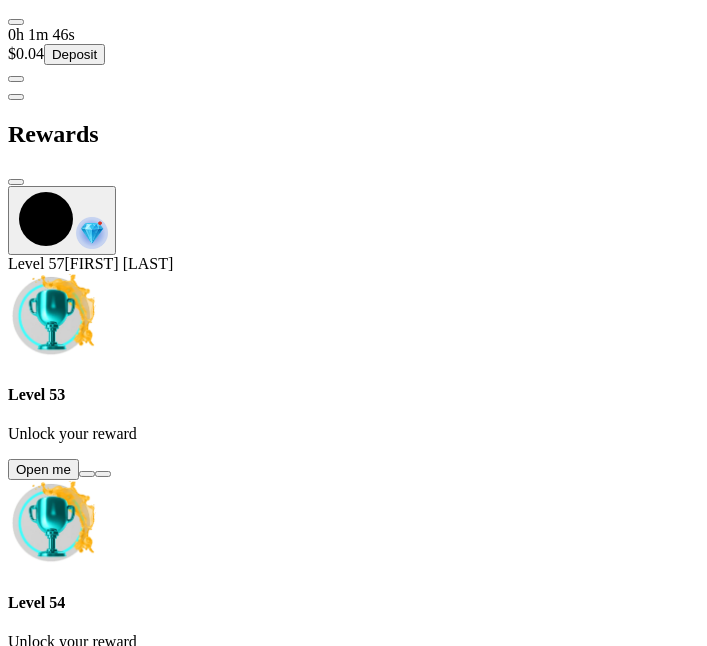 scroll, scrollTop: 0, scrollLeft: 0, axis: both 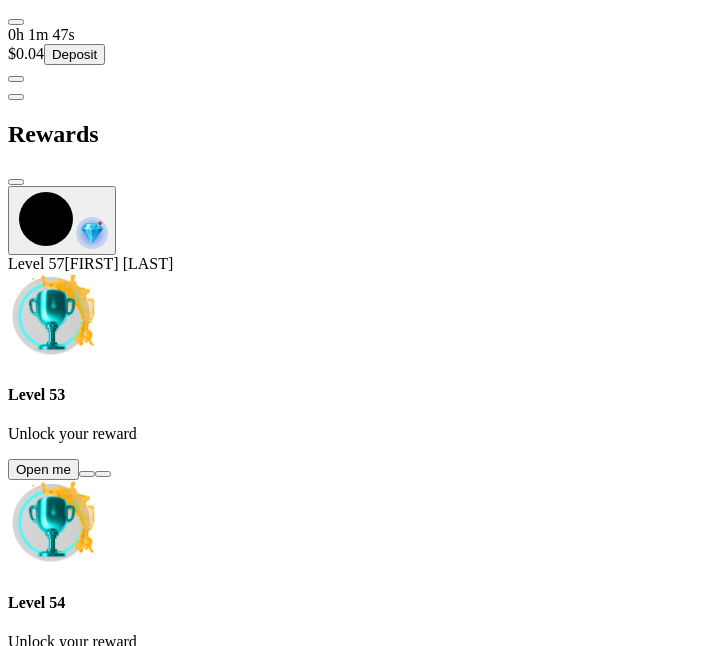 click at bounding box center [87, 474] 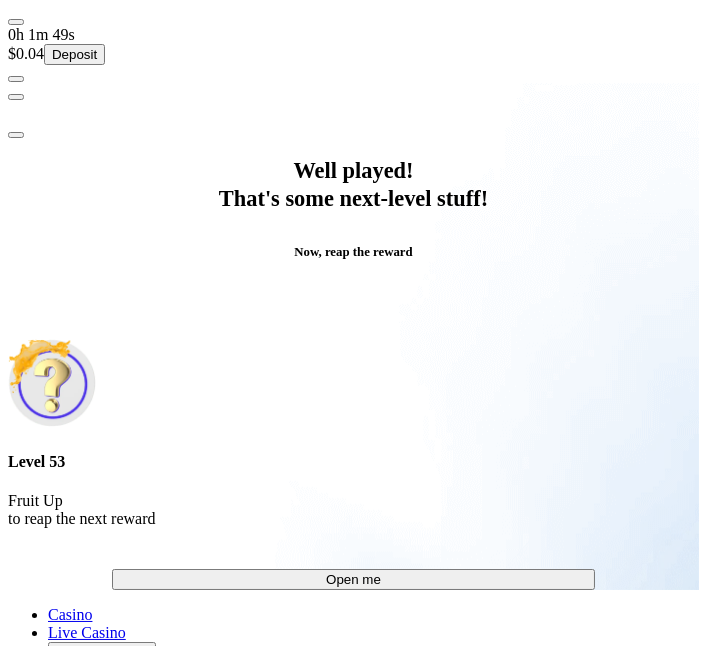 click on "Open me" at bounding box center [354, 579] 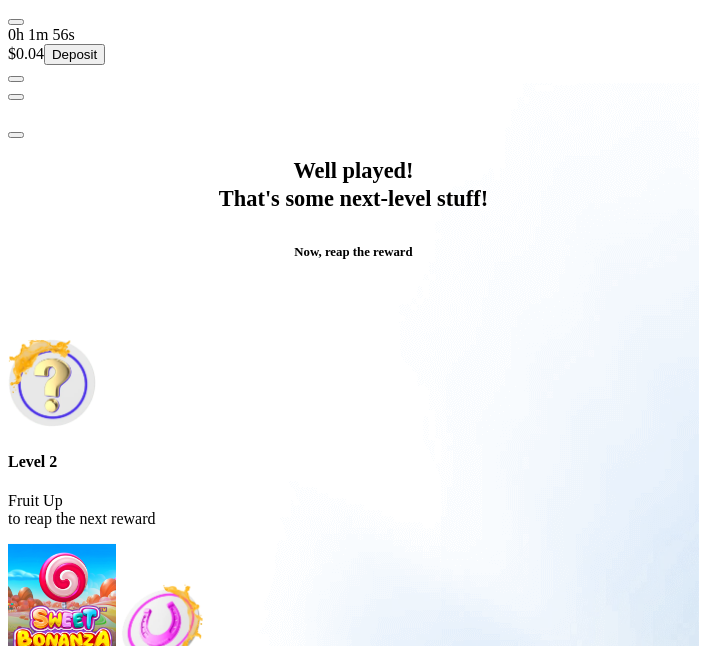 click on "Save for later" at bounding box center [353, 843] 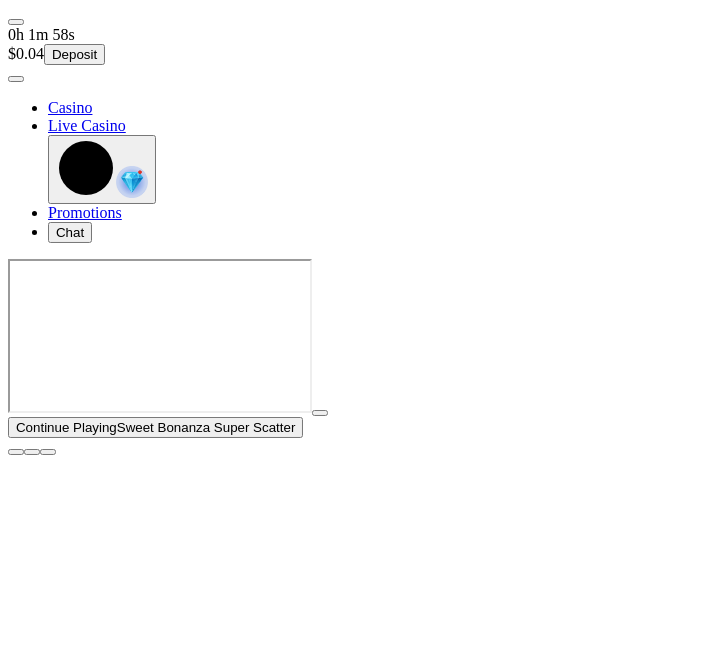 click at bounding box center [16, 452] 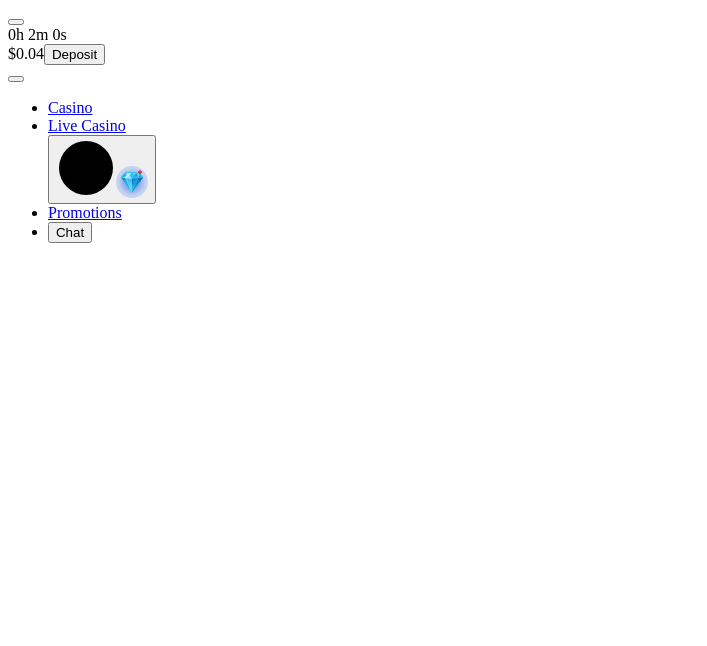 click at bounding box center [16, 79] 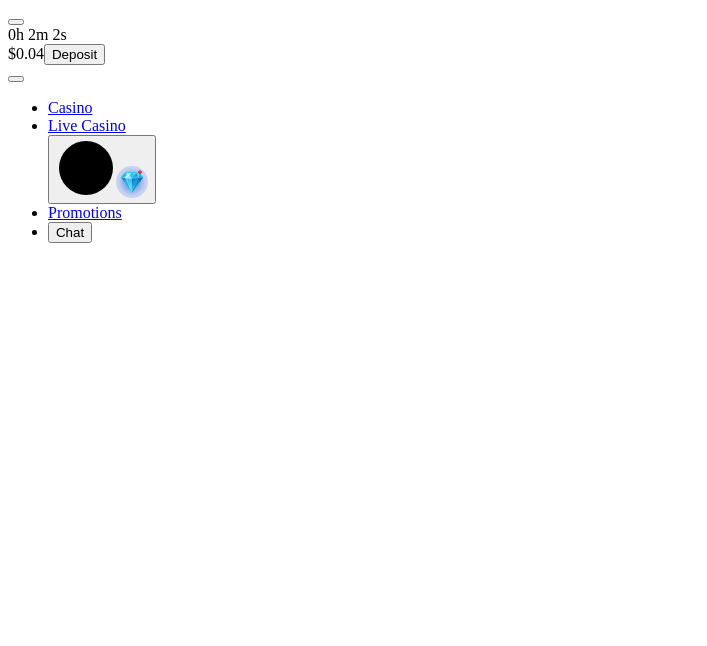 click on "Level   57" at bounding box center [36, 12015] 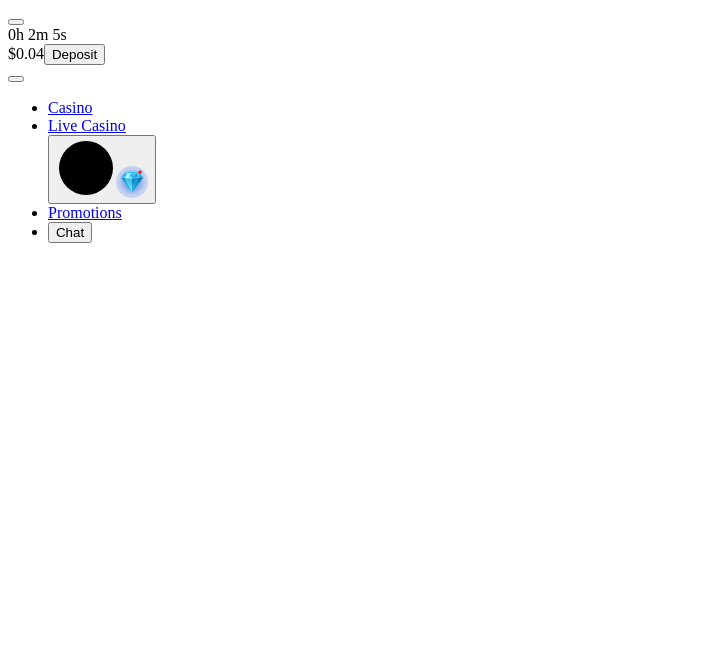 click at bounding box center (92, 11985) 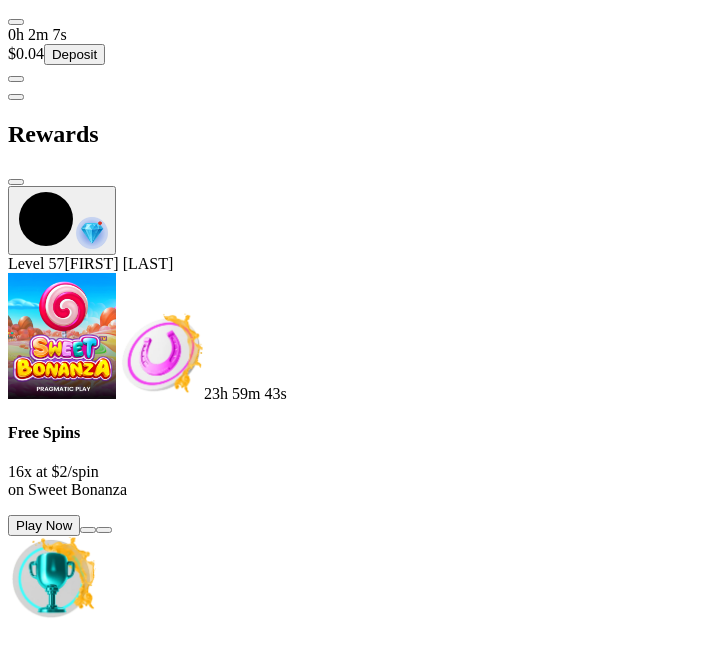 scroll, scrollTop: 145, scrollLeft: 0, axis: vertical 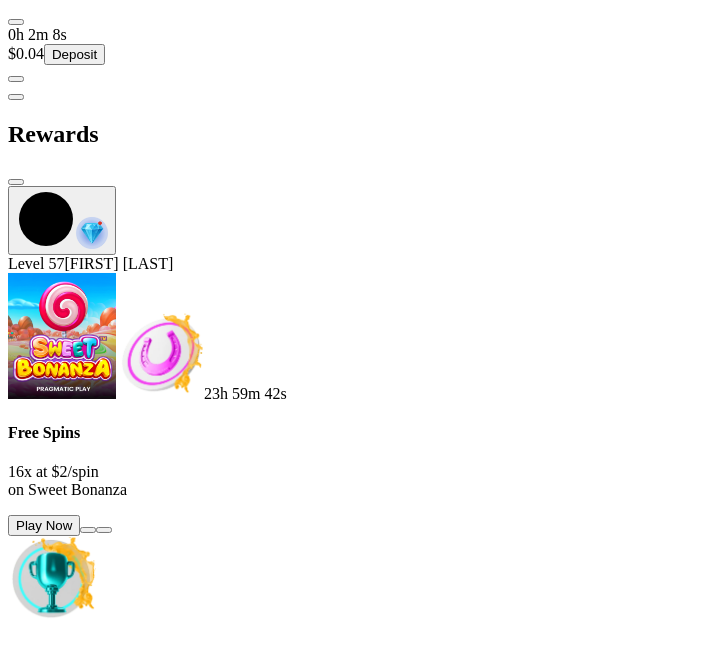 click at bounding box center (87, 738) 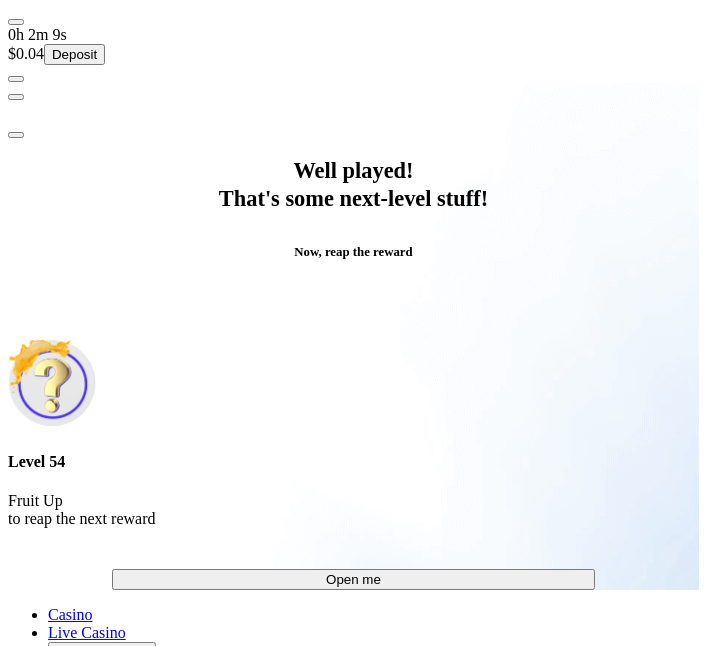 click on "Open me" at bounding box center [354, 579] 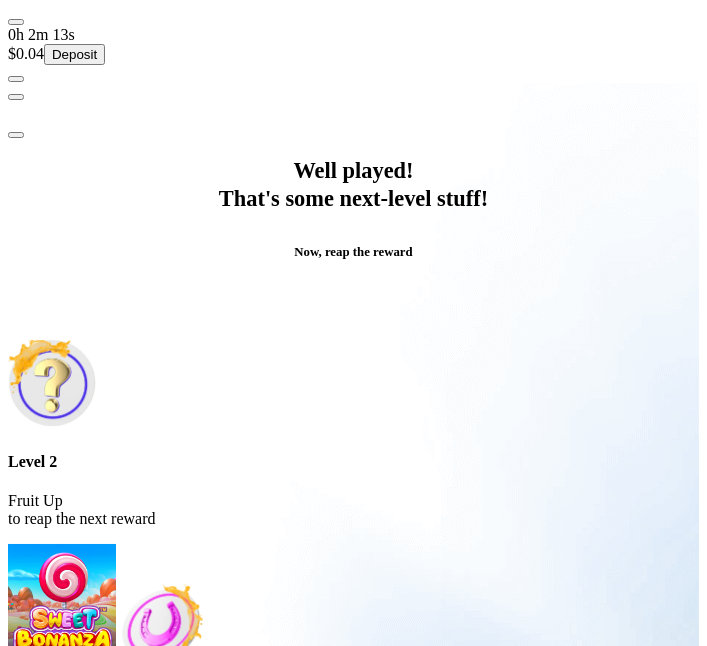 click on "Save for later" at bounding box center [353, 843] 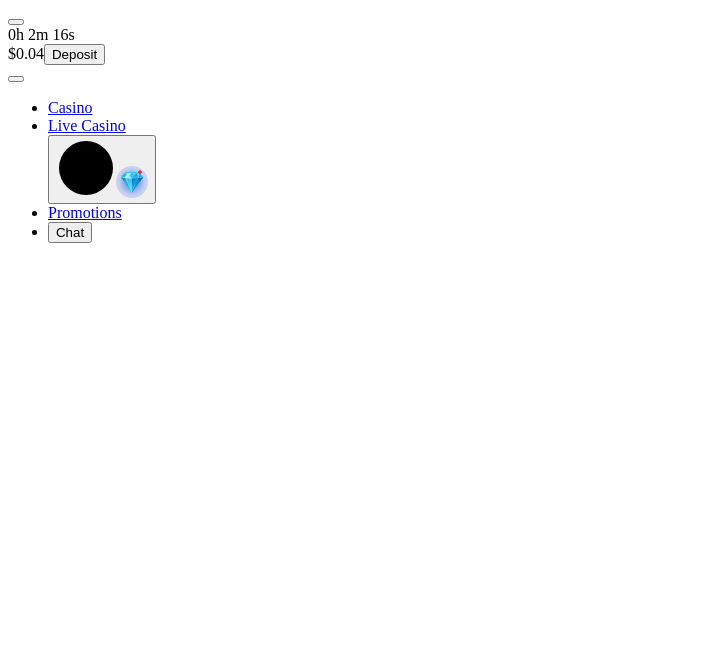 click at bounding box center [16, 79] 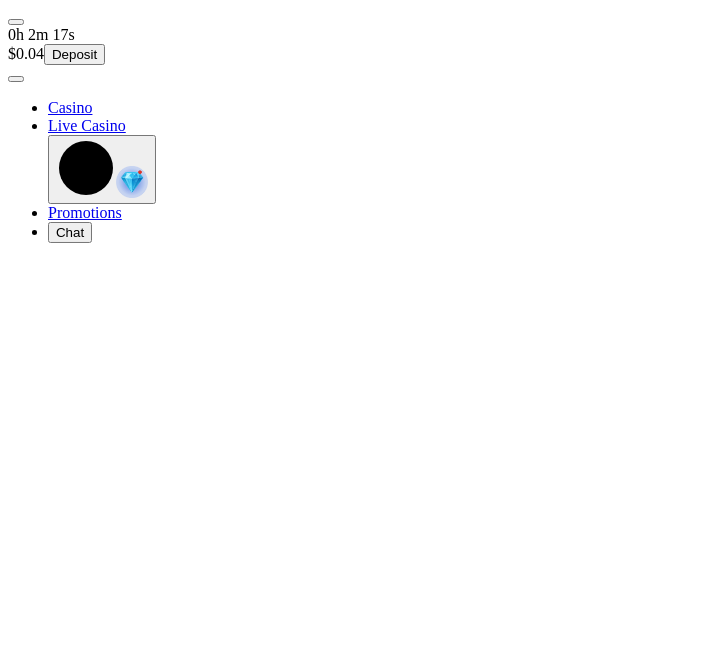 click at bounding box center (92, 11985) 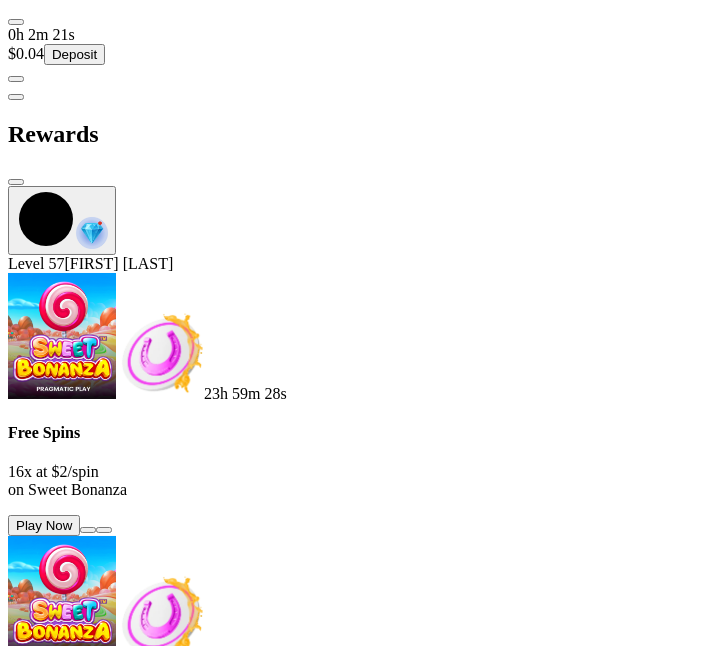 scroll, scrollTop: 451, scrollLeft: 0, axis: vertical 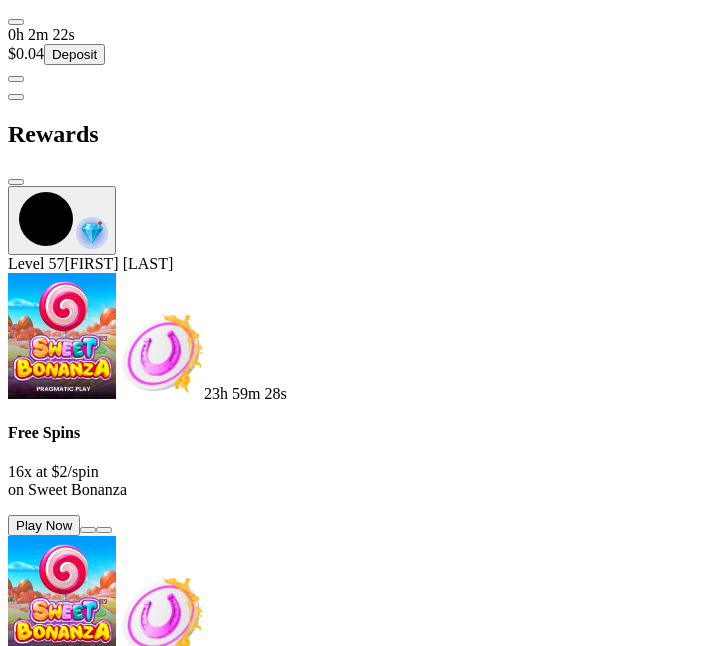 click at bounding box center (87, 1001) 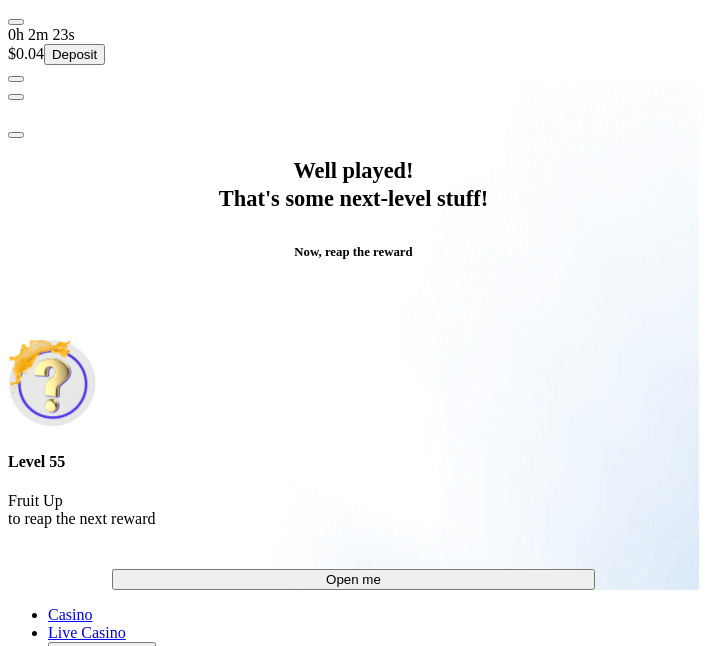 click on "Open me" at bounding box center [354, 579] 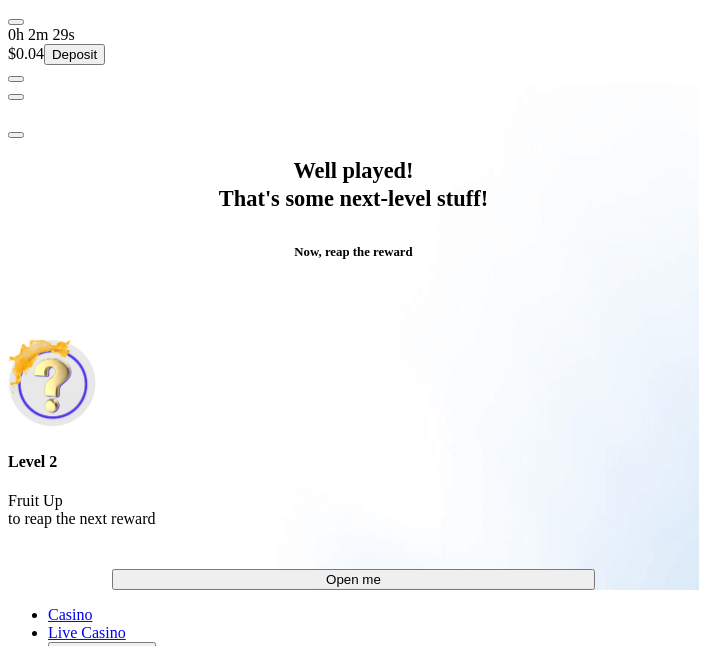 click on "Open me" at bounding box center [353, 579] 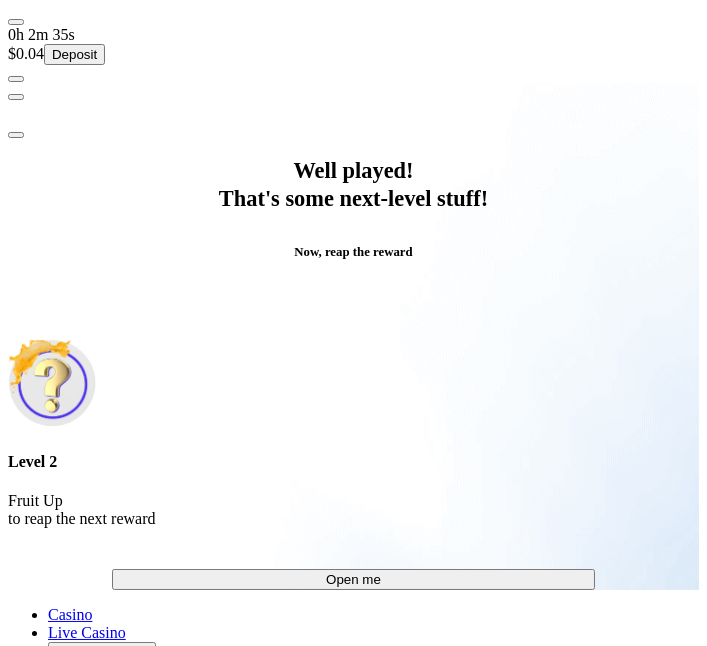 click on "Open me" at bounding box center [353, 579] 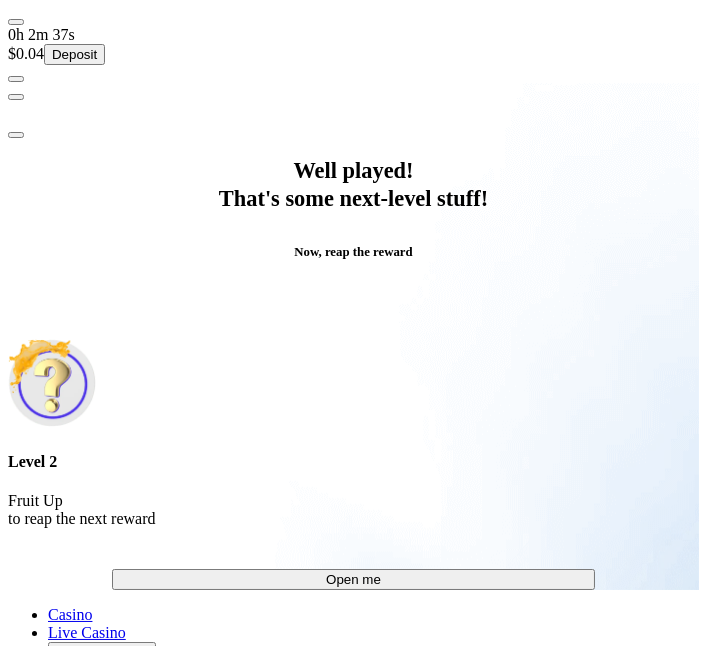 click on "Open me" at bounding box center (354, 579) 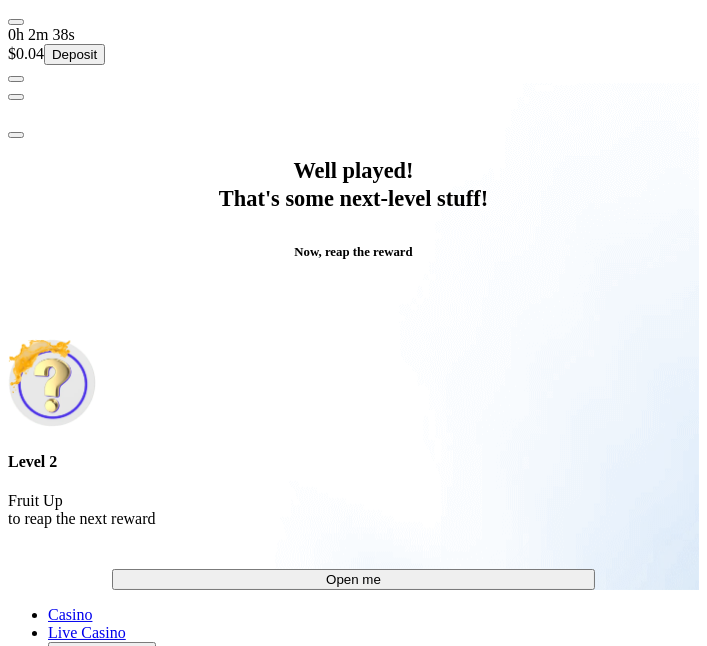 click at bounding box center [16, 135] 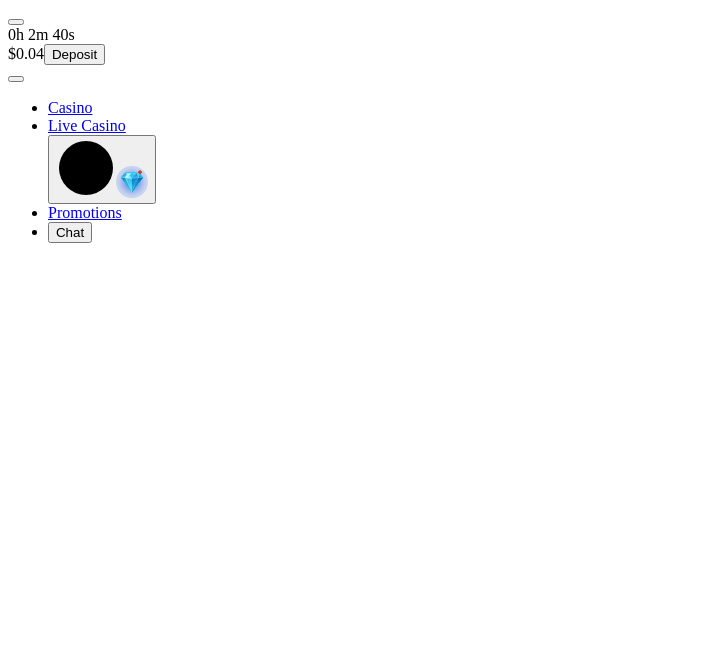 click at bounding box center (16, 79) 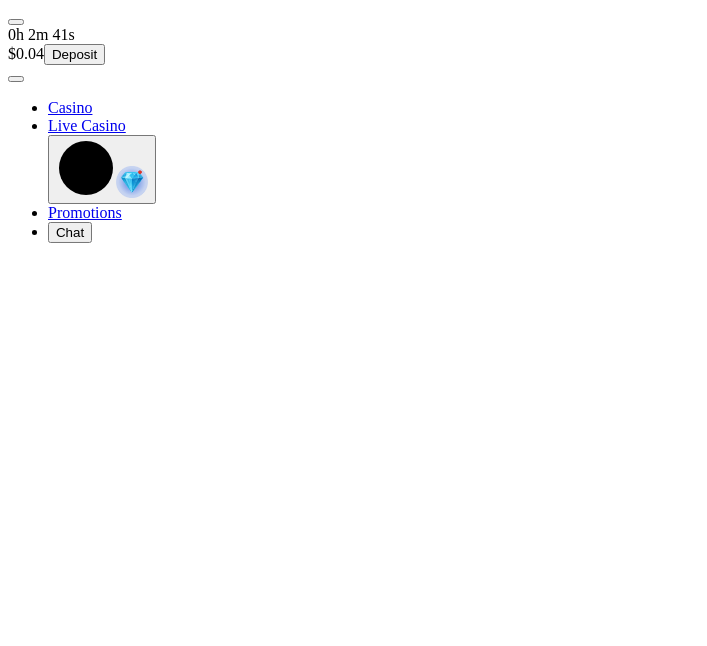 click at bounding box center (92, 11985) 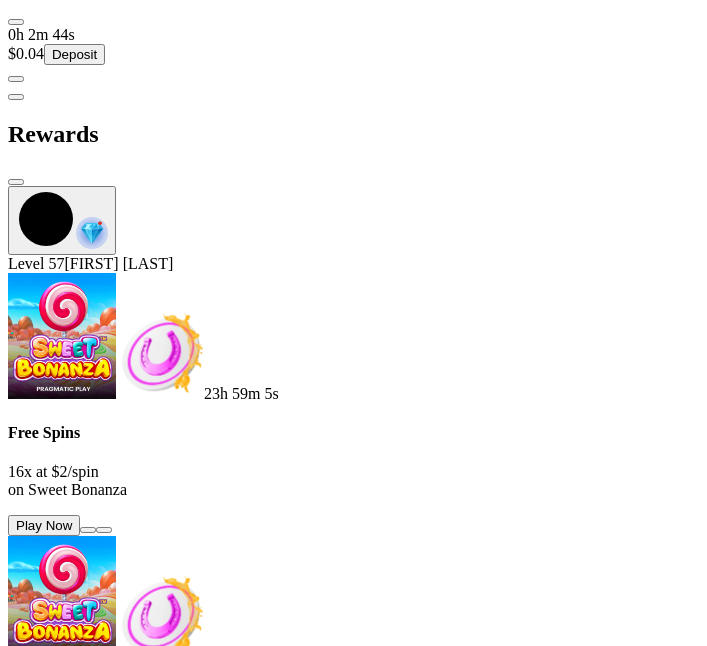 scroll, scrollTop: 658, scrollLeft: 0, axis: vertical 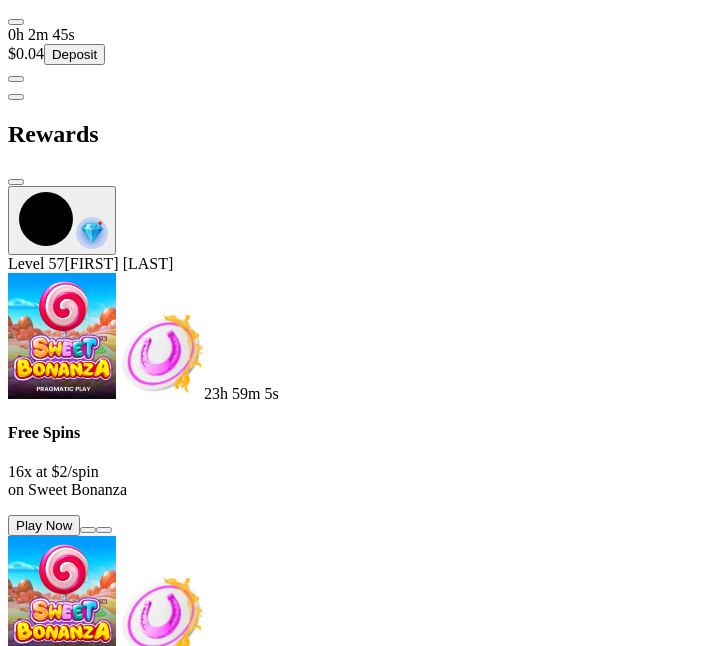 click at bounding box center [87, 1001] 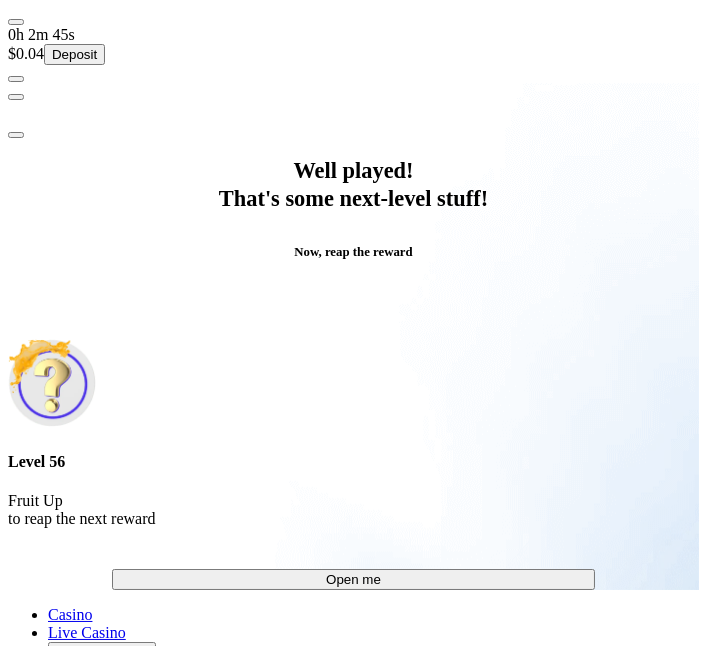 scroll, scrollTop: 0, scrollLeft: 0, axis: both 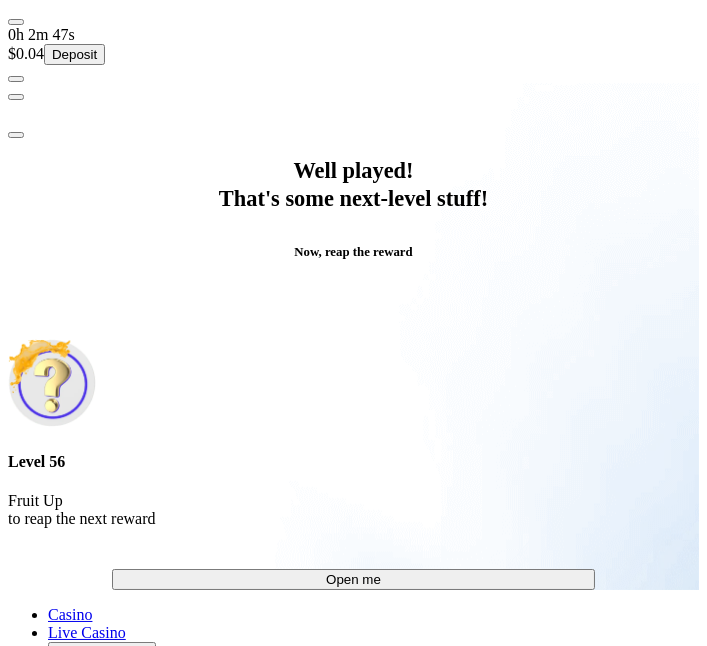 click on "Open me" at bounding box center [354, 579] 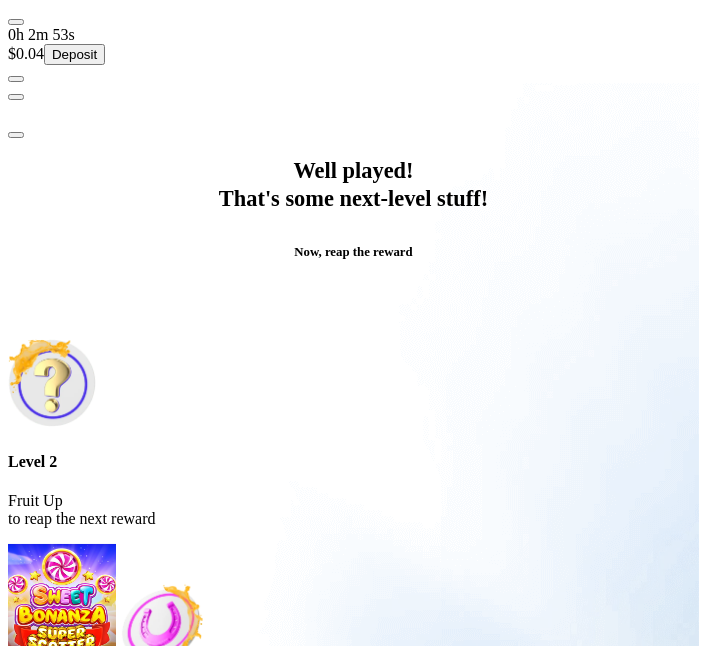 click on "Save for later" at bounding box center (353, 843) 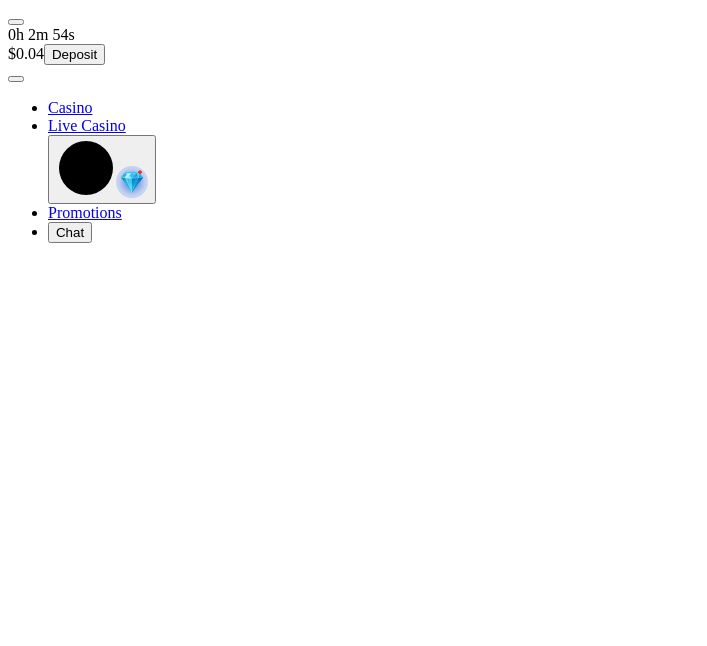 click at bounding box center [16, 79] 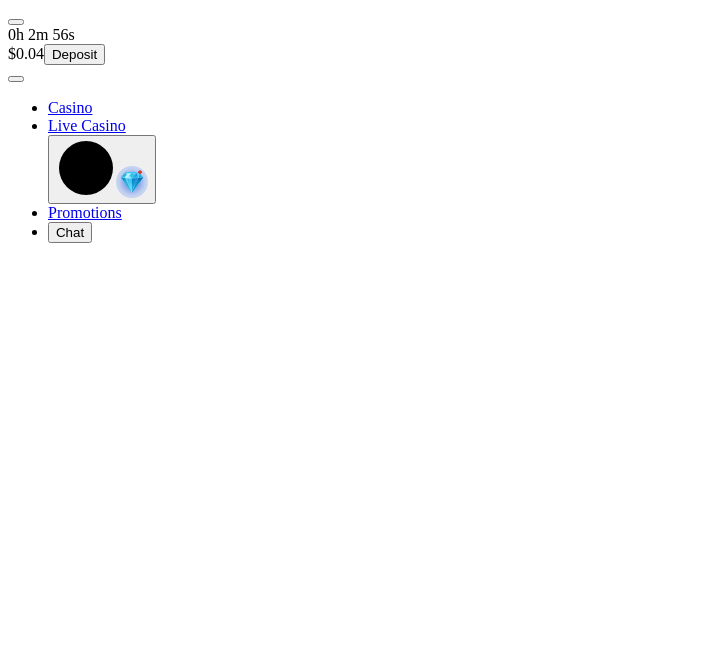 click at bounding box center [92, 11985] 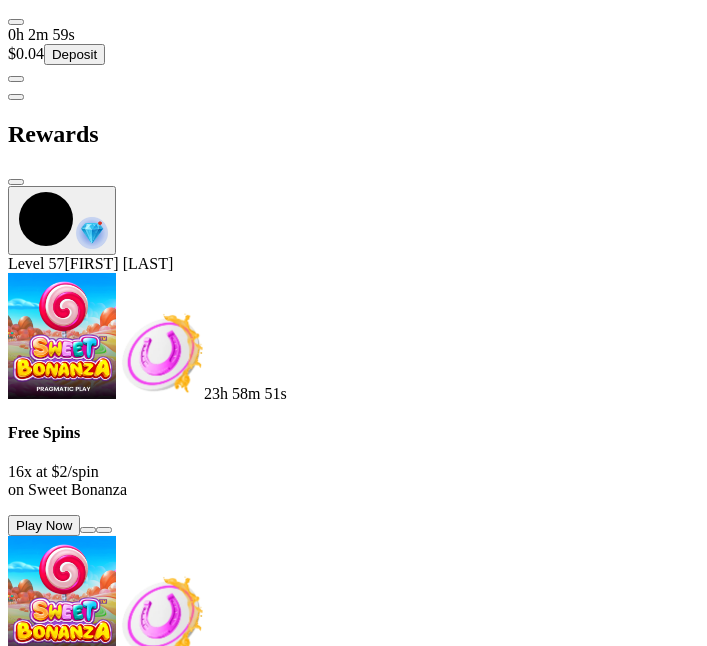 scroll, scrollTop: 860, scrollLeft: 0, axis: vertical 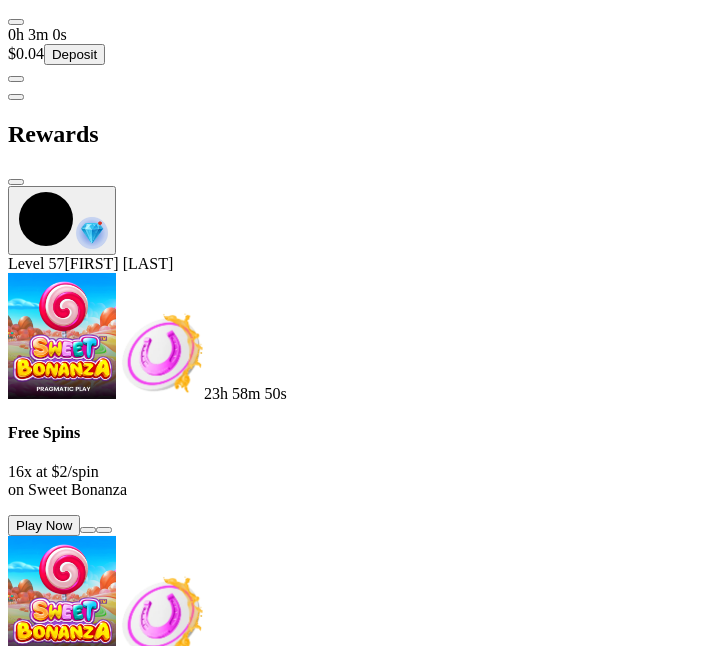 click at bounding box center [87, 1265] 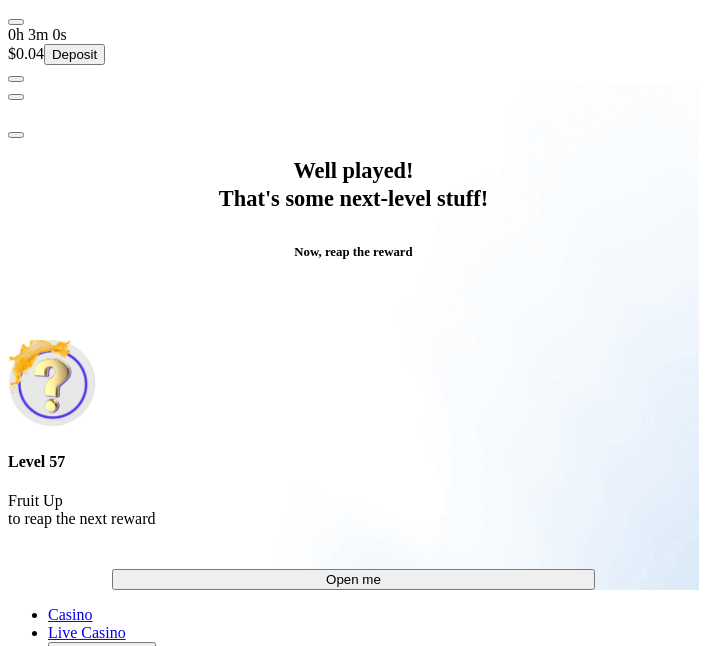 scroll, scrollTop: 0, scrollLeft: 0, axis: both 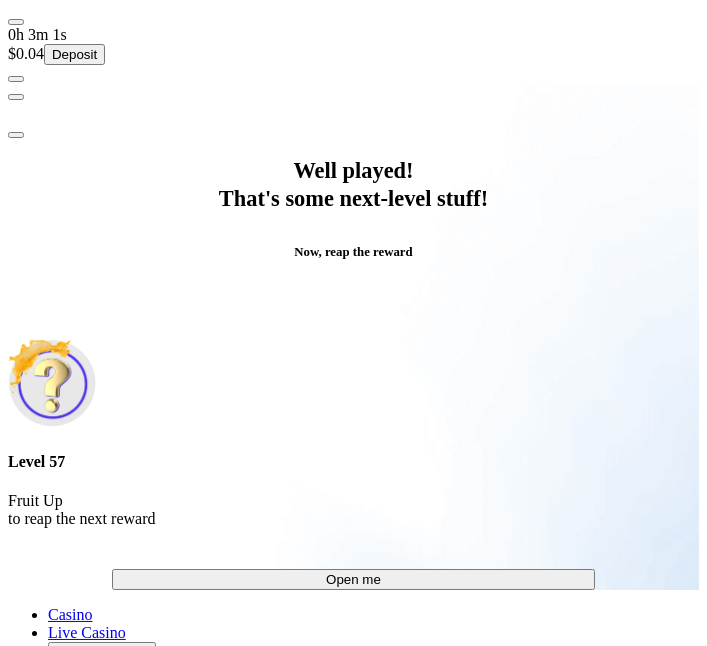 click on "Open me" at bounding box center [353, 579] 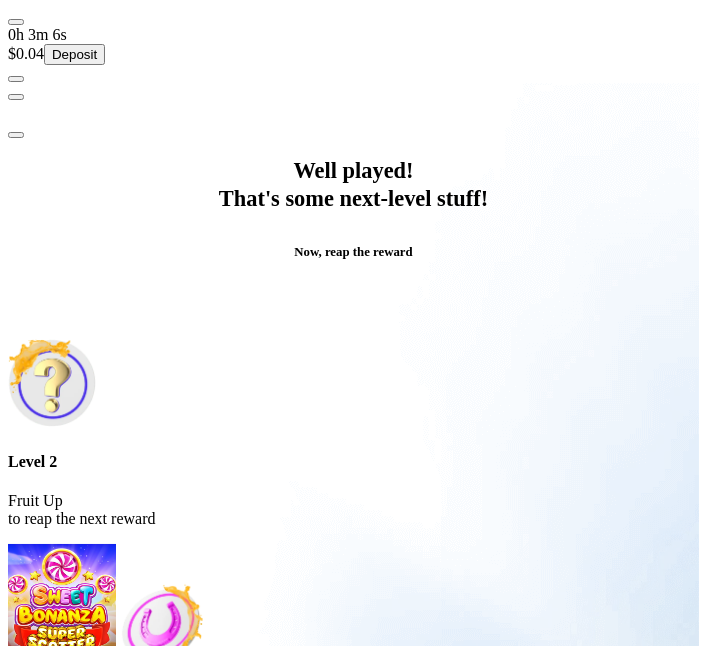 click on "Save for later" at bounding box center [353, 843] 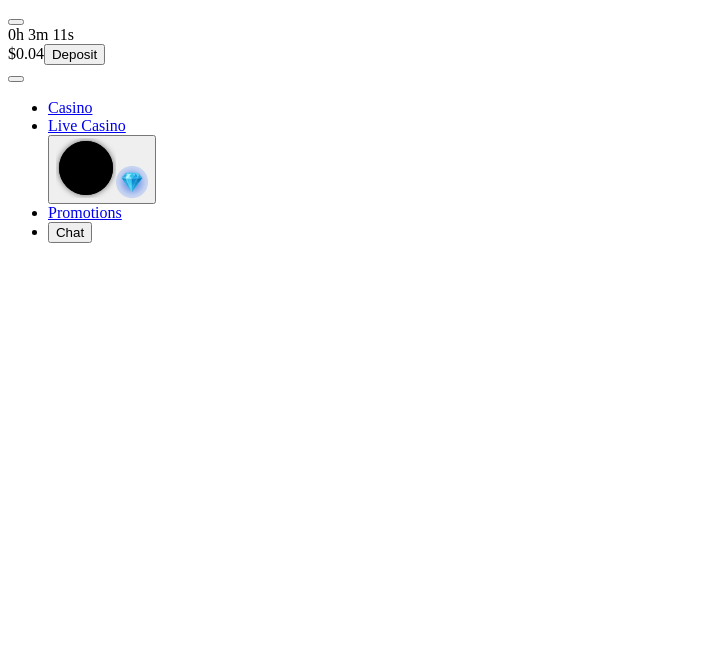 click at bounding box center [16, 79] 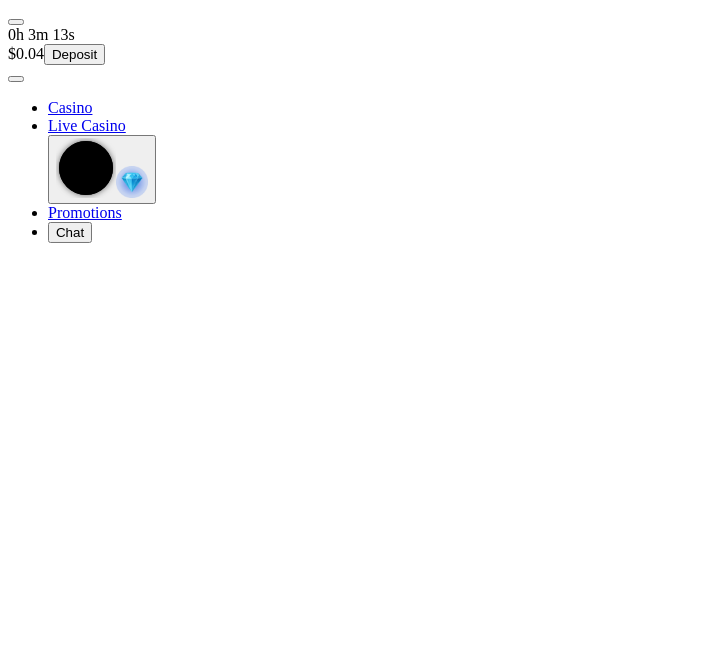 click at bounding box center [92, 11985] 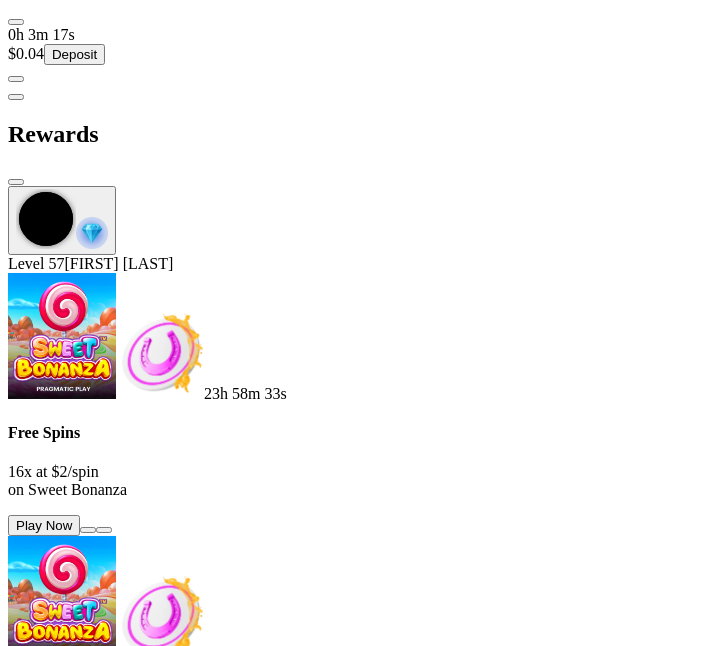 scroll, scrollTop: 108, scrollLeft: 0, axis: vertical 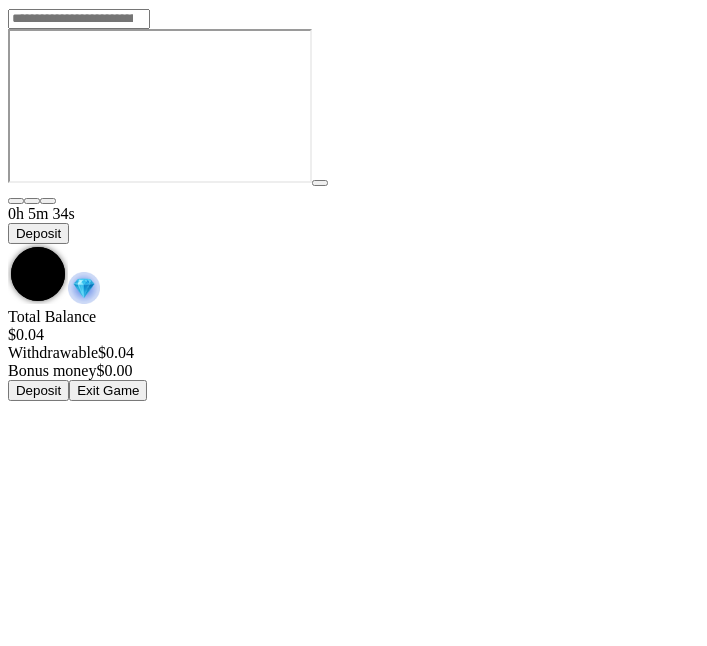 click at bounding box center (8, 244) 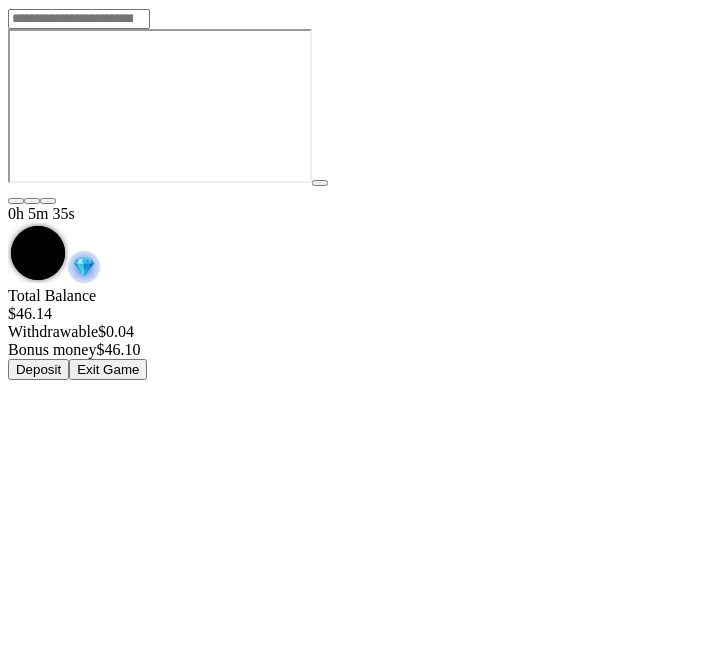 click on "Exit Game" at bounding box center [108, 369] 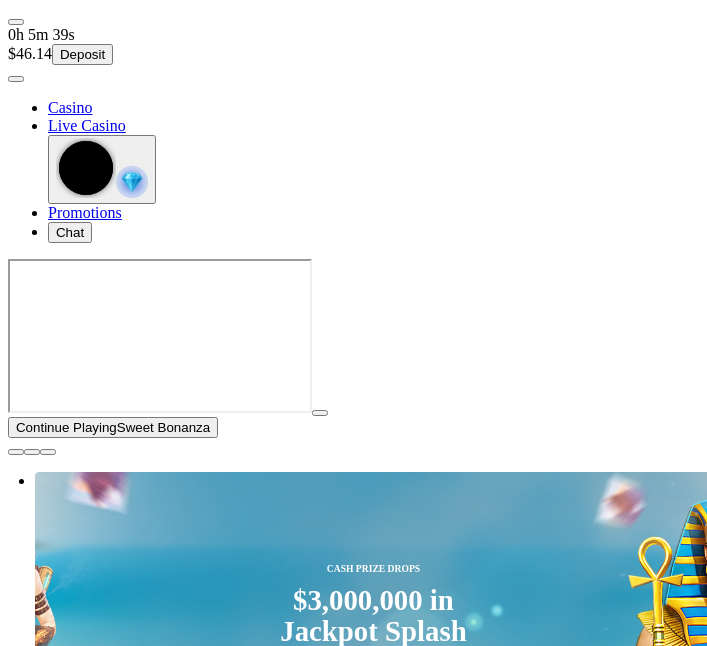 click at bounding box center (16, 79) 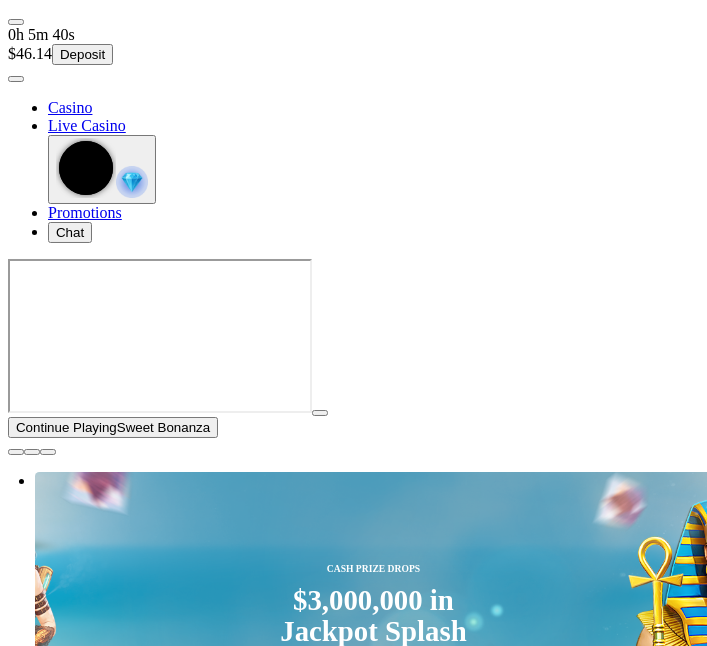 click at bounding box center (92, 12198) 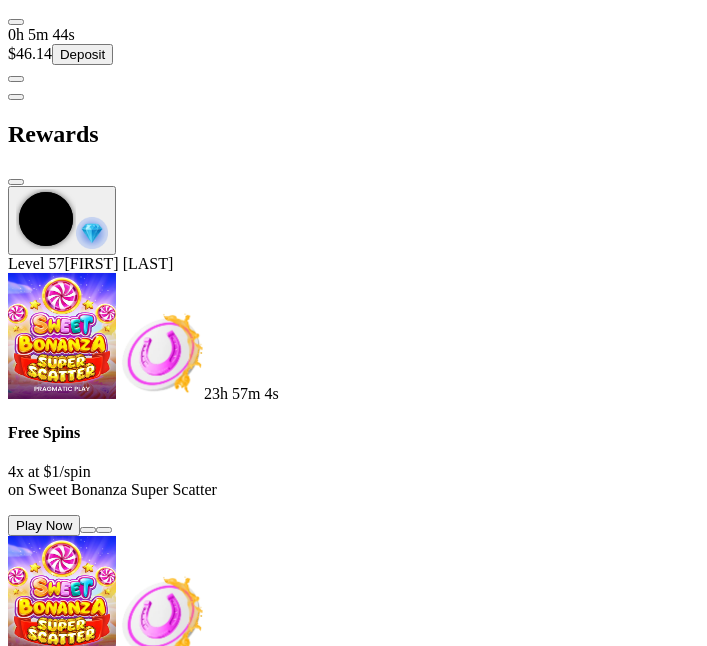 scroll, scrollTop: 214, scrollLeft: 0, axis: vertical 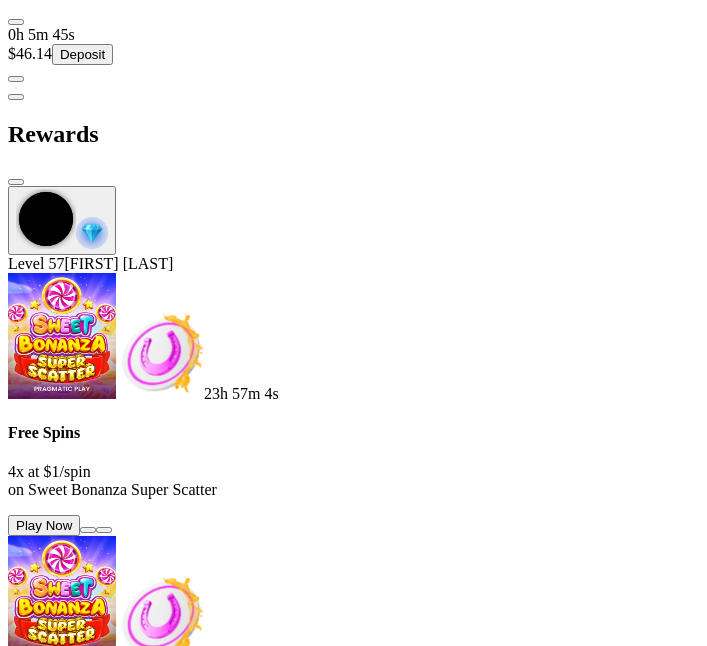 click at bounding box center (88, 530) 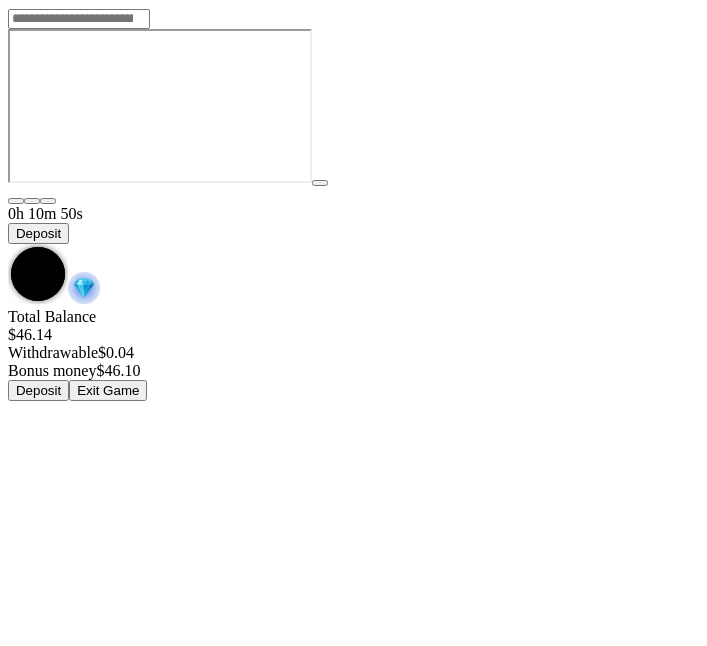 click at bounding box center [8, 244] 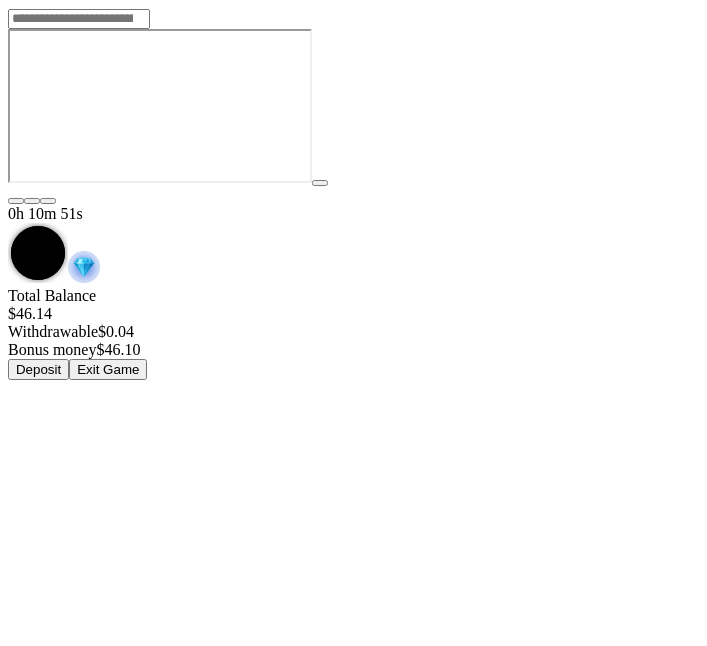 click on "Exit Game" at bounding box center [108, 369] 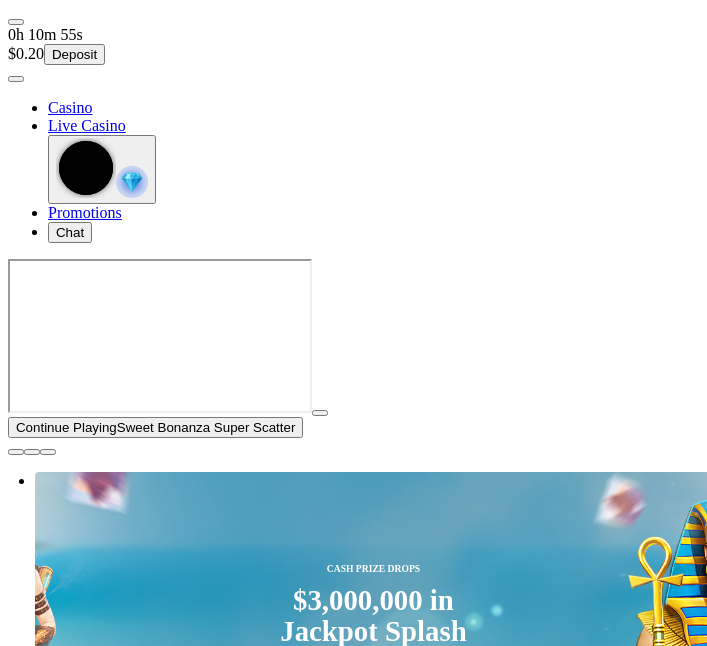 click at bounding box center [16, 79] 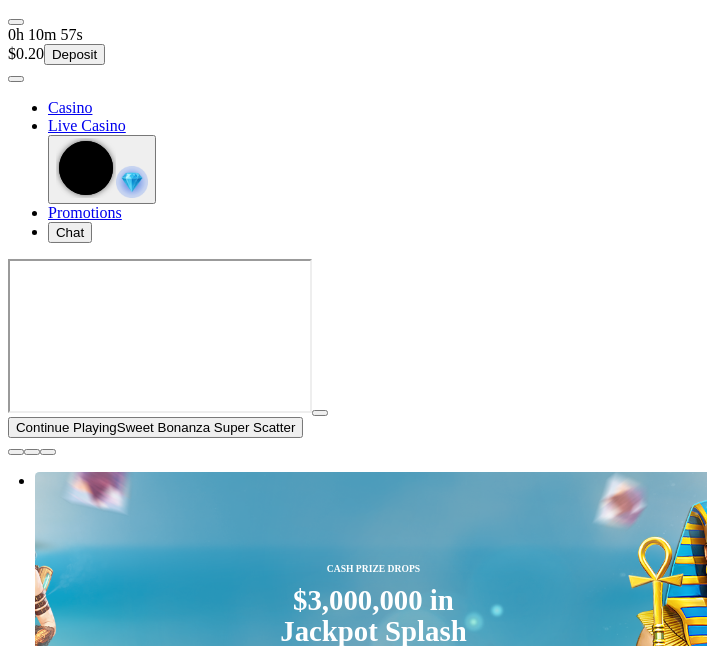 click on "Bonuses" at bounding box center (82, 12285) 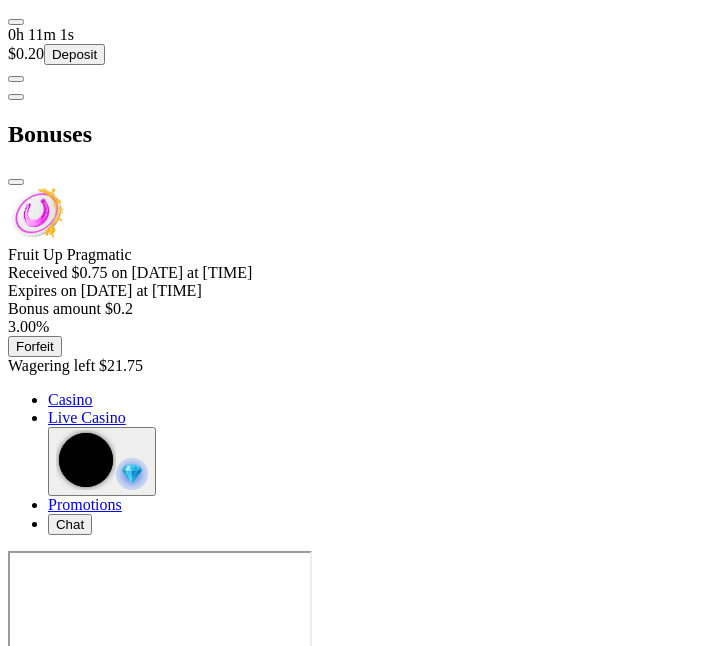 click on "Forfeit" at bounding box center (35, 346) 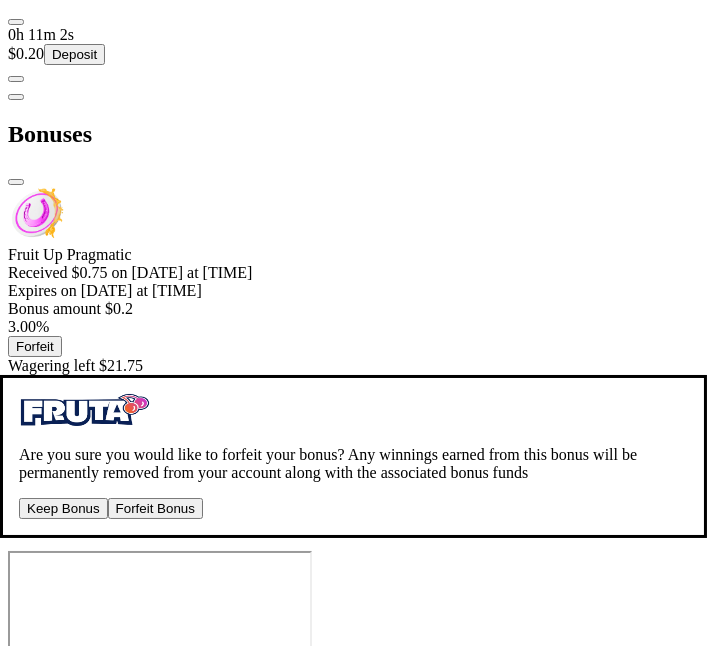 click on "Forfeit Bonus" at bounding box center (155, 508) 